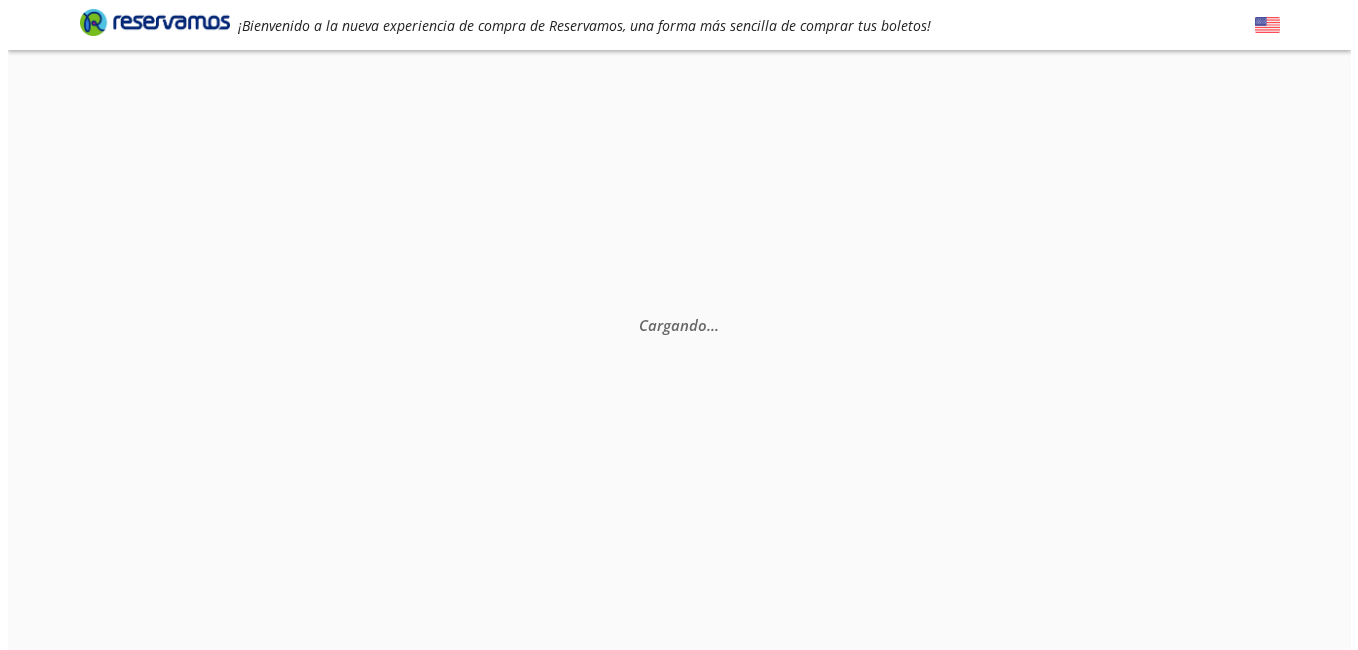 scroll, scrollTop: 0, scrollLeft: 0, axis: both 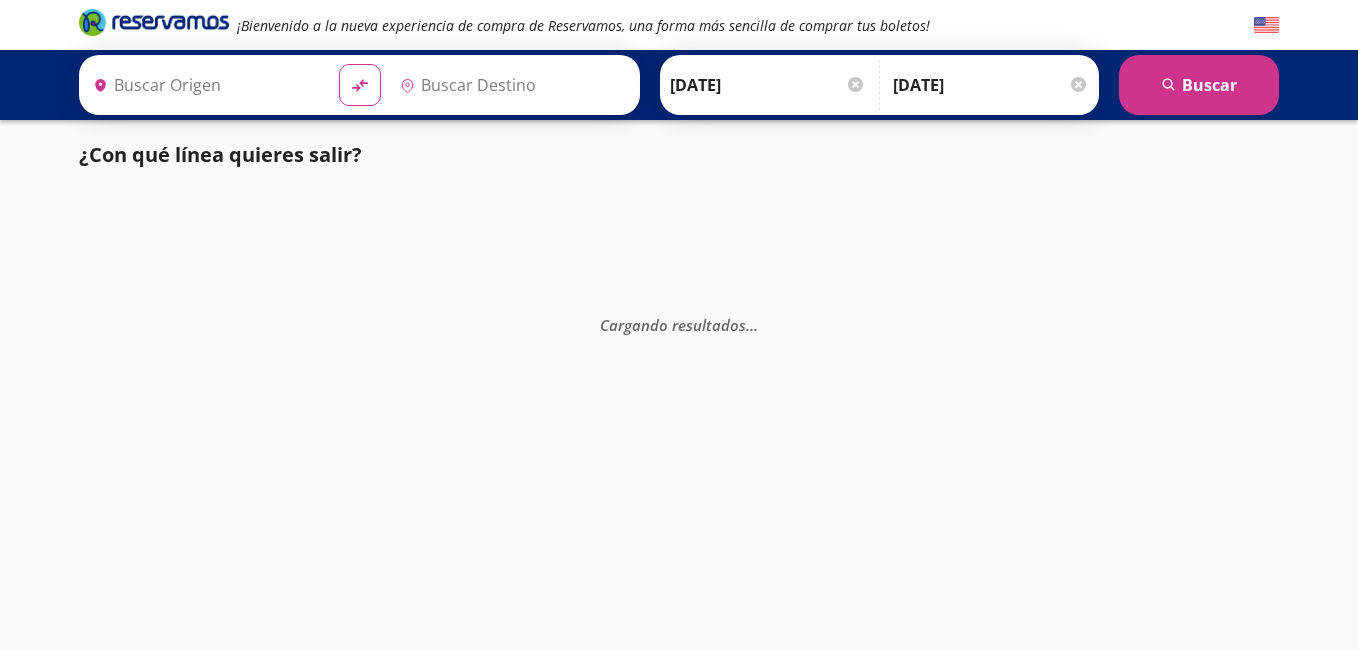 type on "[GEOGRAPHIC_DATA], [GEOGRAPHIC_DATA]" 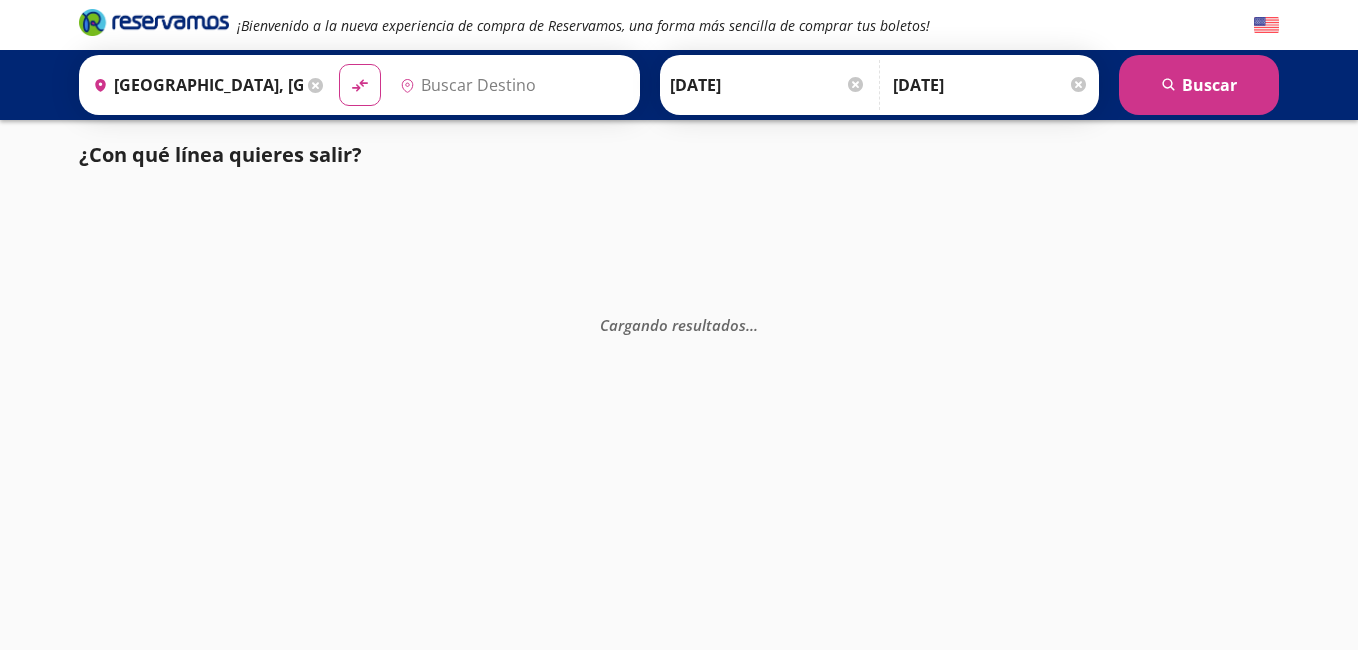type on "Guadalajara, Jalisco" 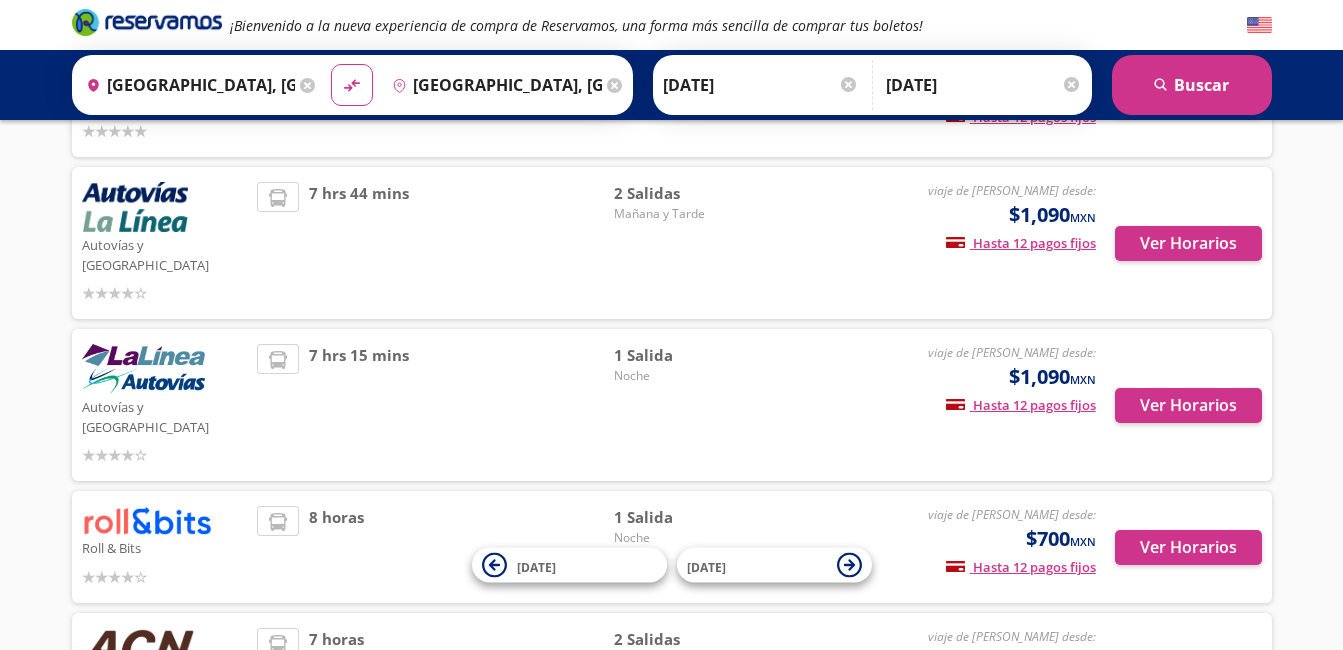 scroll, scrollTop: 809, scrollLeft: 0, axis: vertical 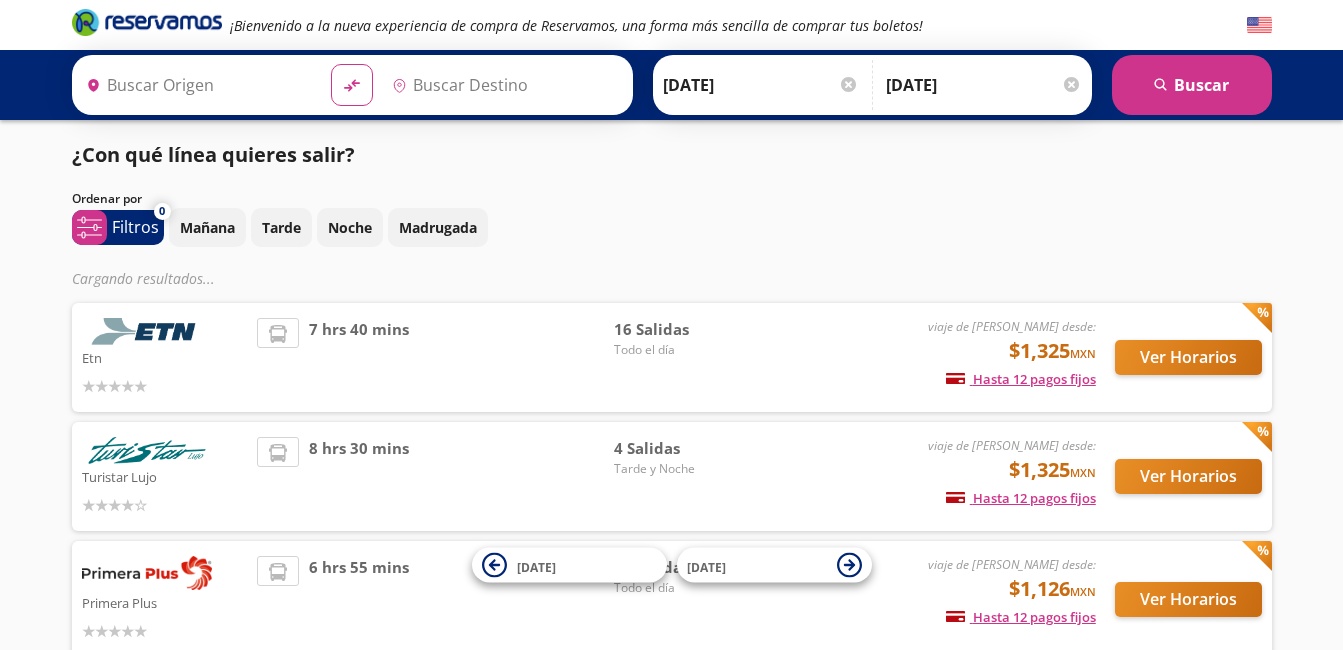 type on "[GEOGRAPHIC_DATA], [GEOGRAPHIC_DATA]" 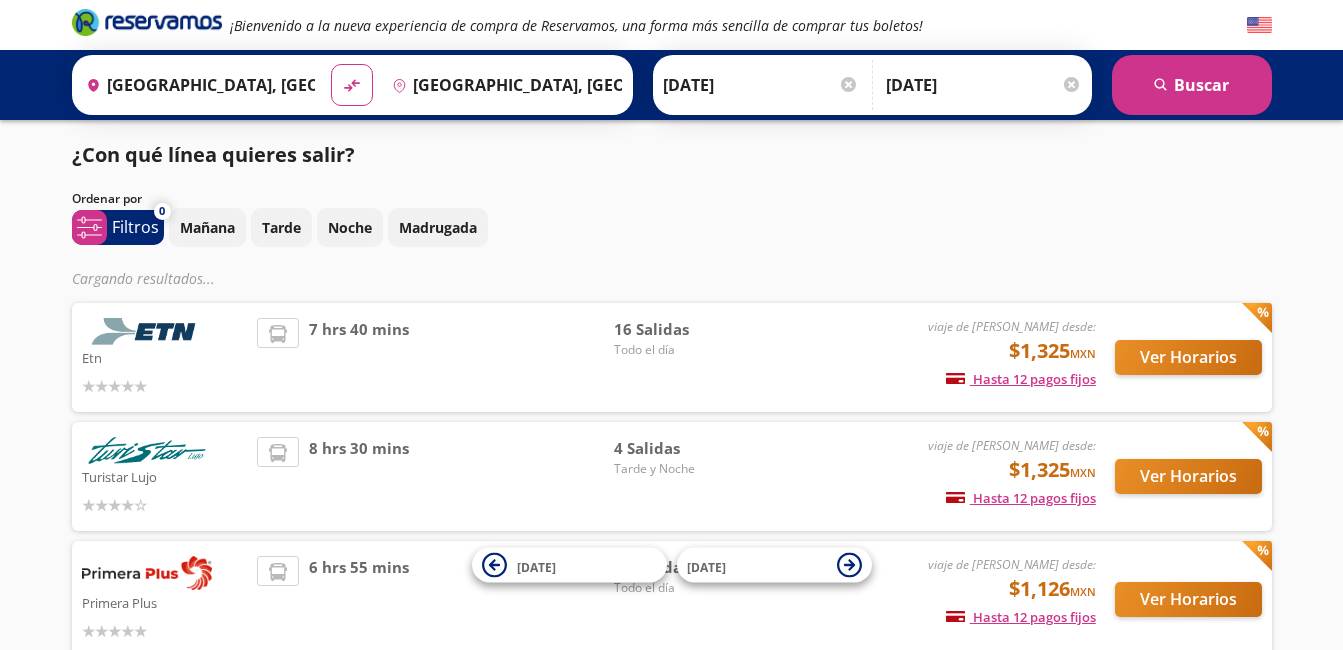 scroll, scrollTop: 0, scrollLeft: 0, axis: both 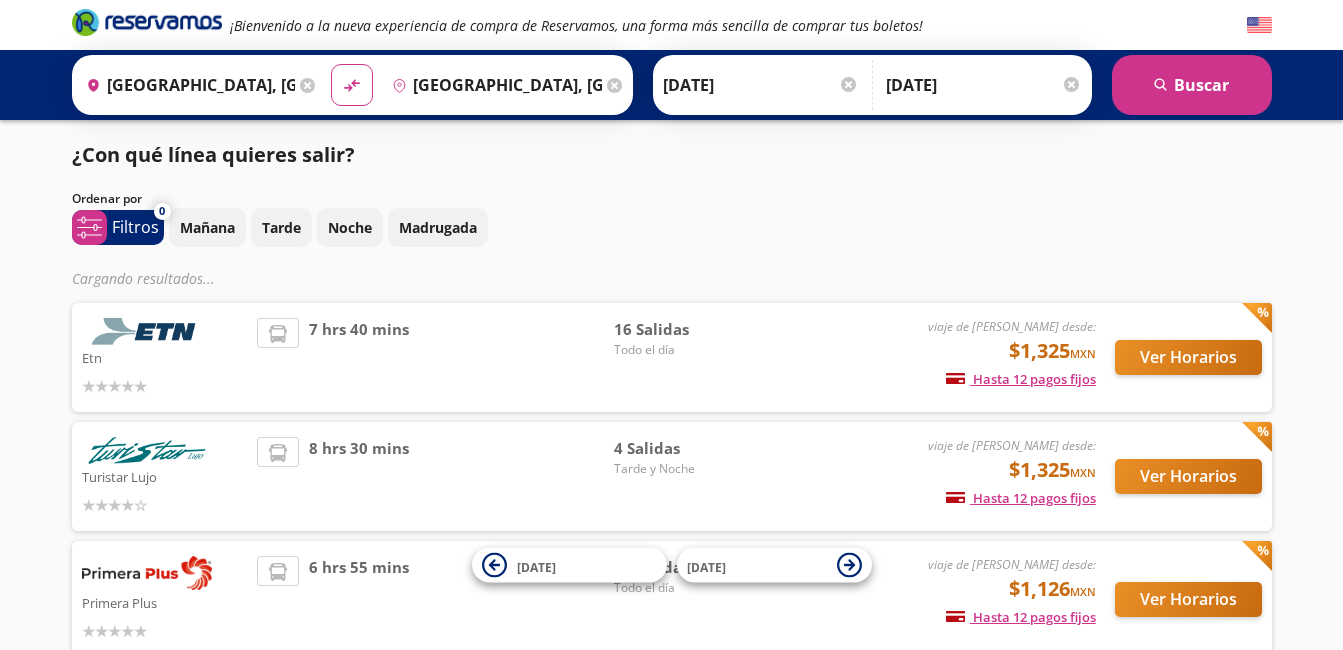 click at bounding box center (147, 22) 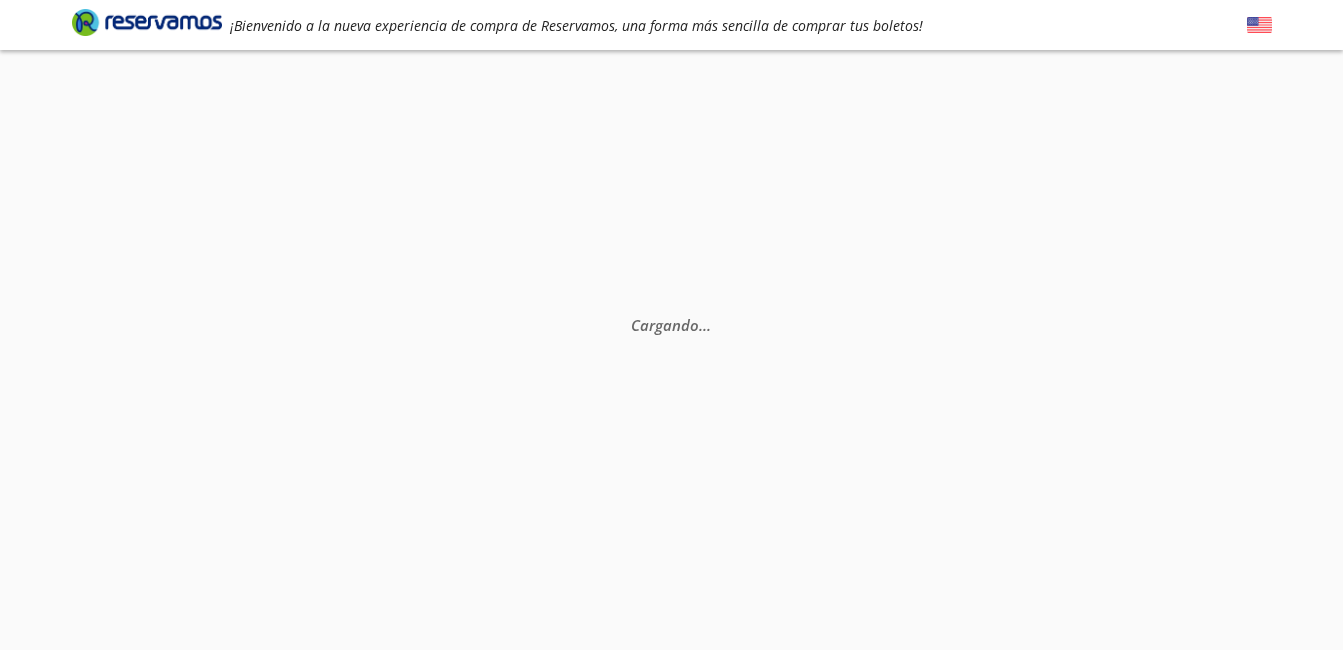 scroll, scrollTop: 0, scrollLeft: 0, axis: both 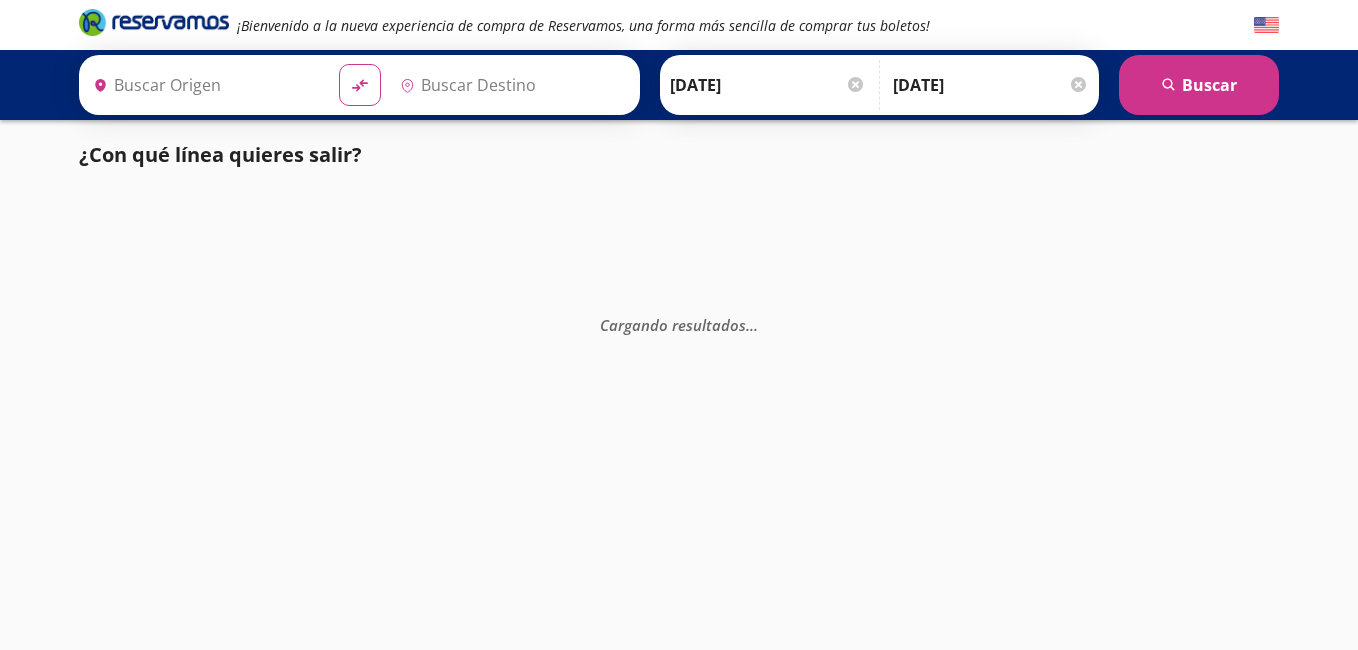 type on "[GEOGRAPHIC_DATA], [GEOGRAPHIC_DATA]" 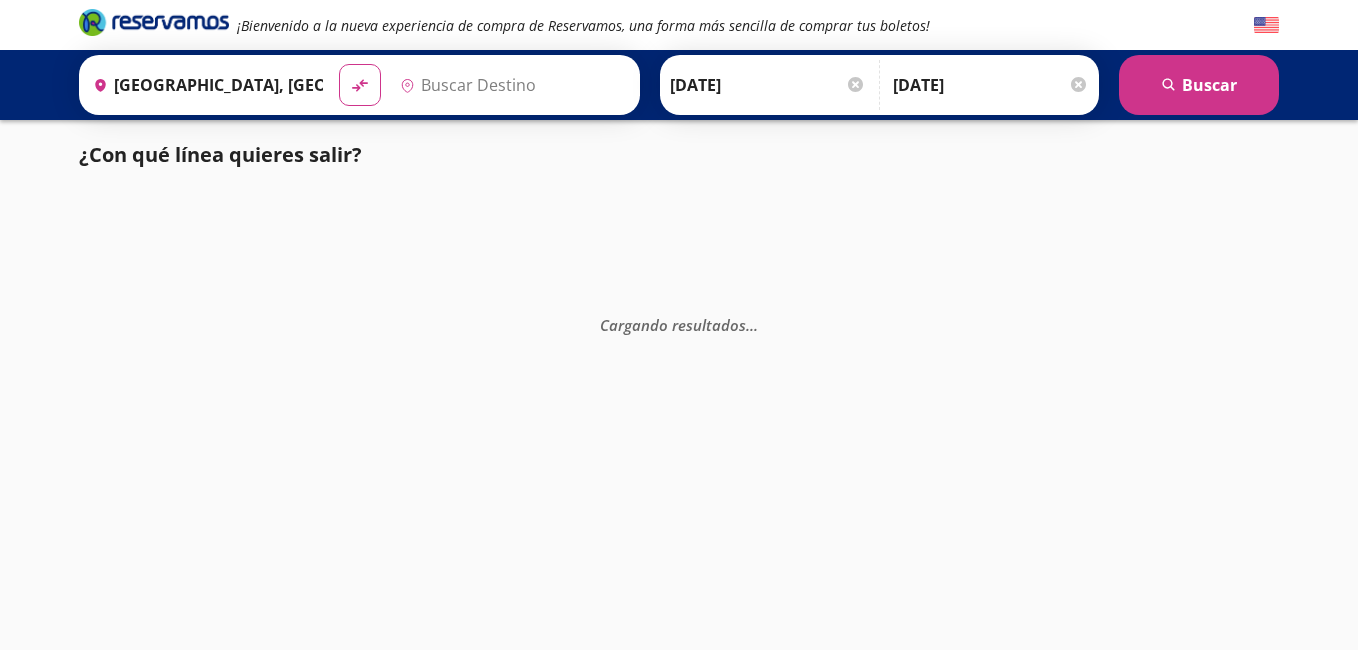 type on "[GEOGRAPHIC_DATA], [GEOGRAPHIC_DATA]" 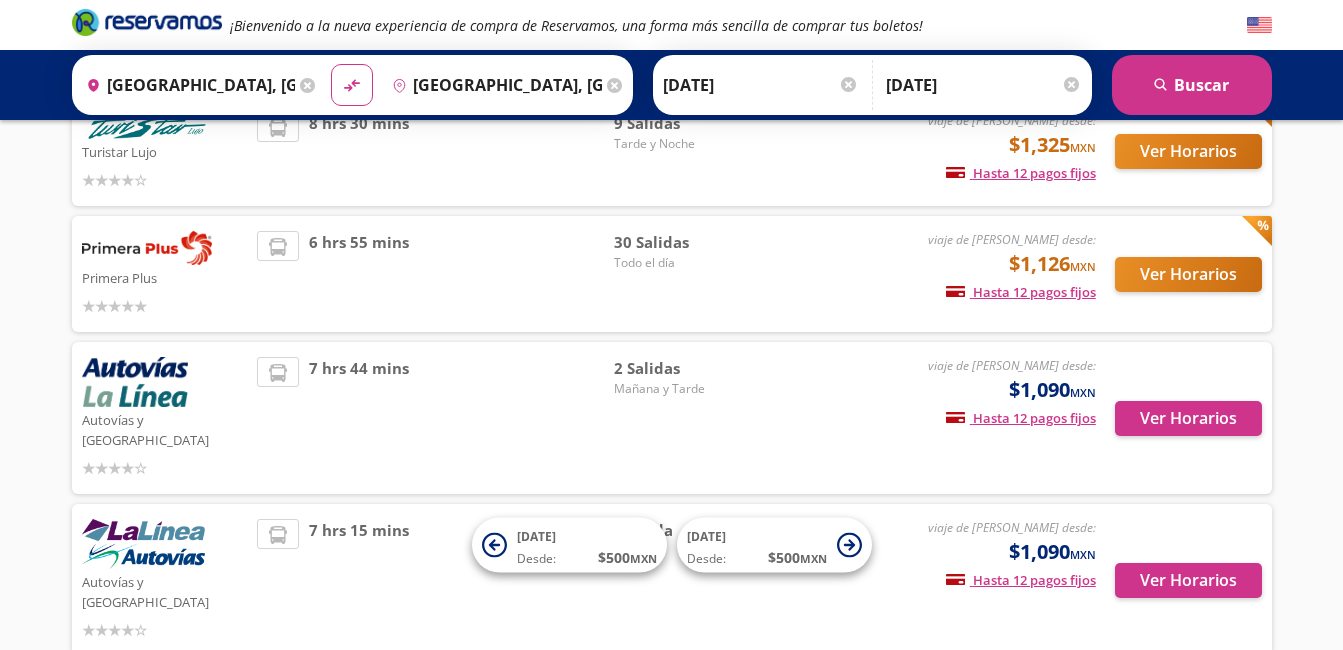 scroll, scrollTop: 269, scrollLeft: 0, axis: vertical 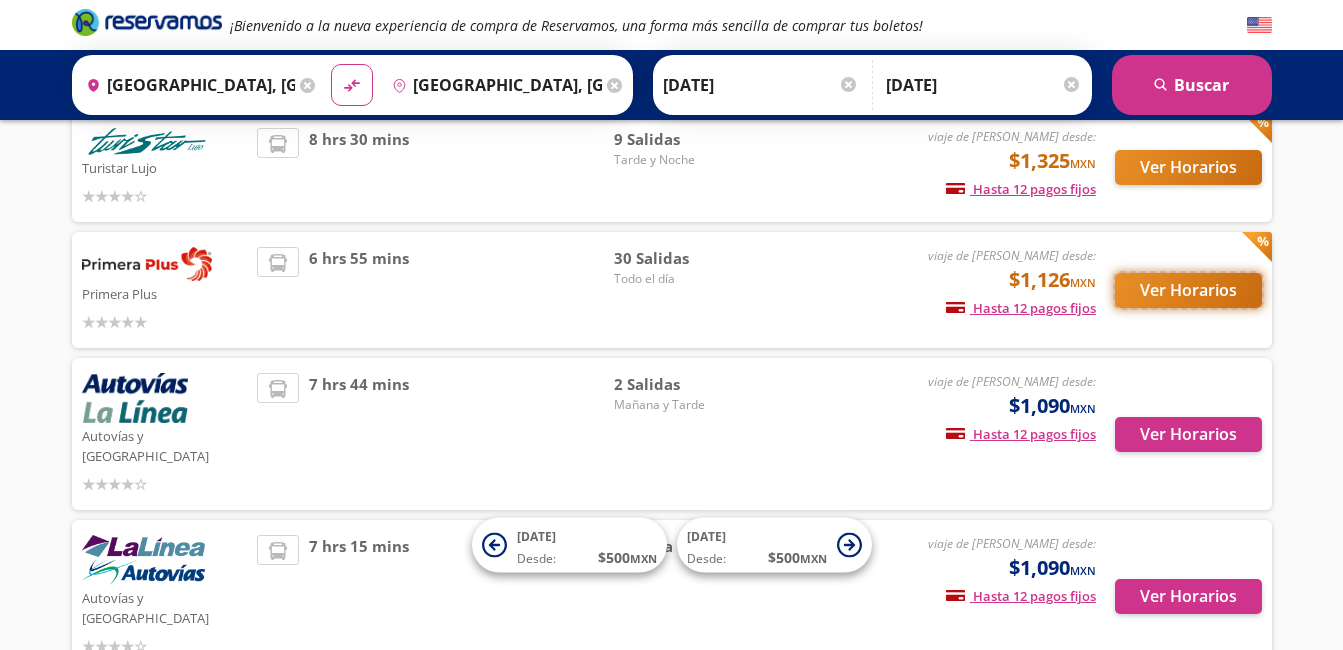 click on "Ver Horarios" at bounding box center (1188, 290) 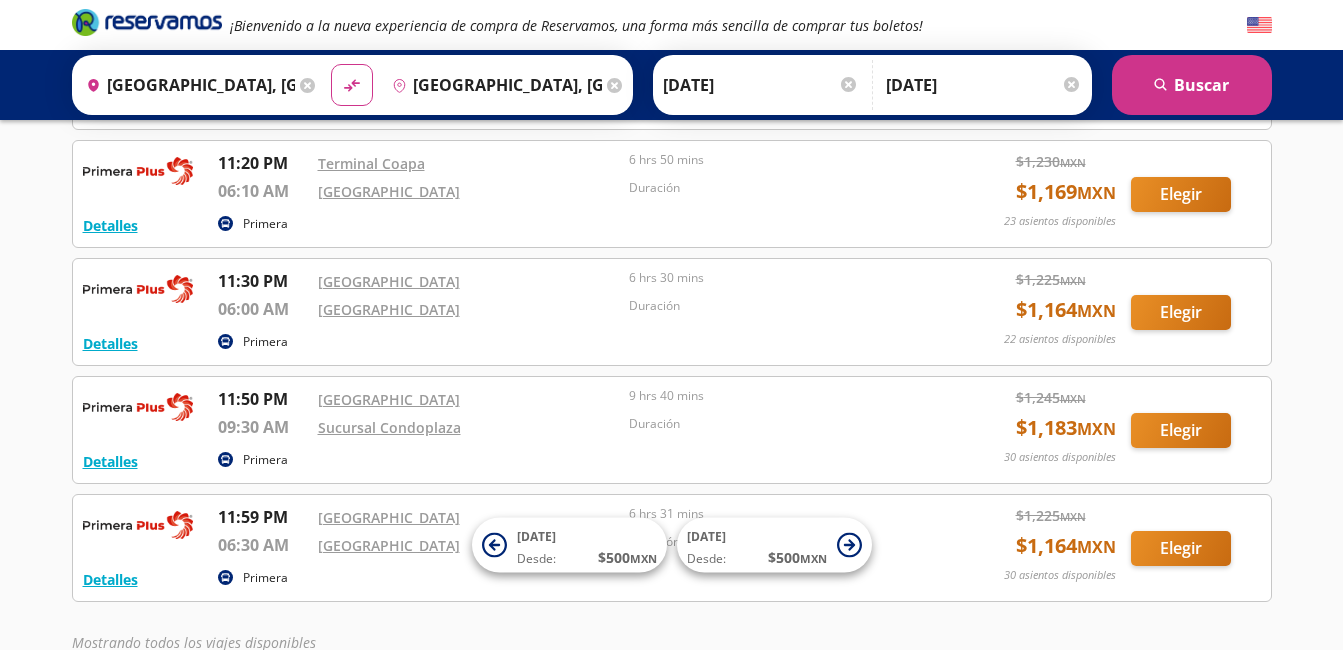 scroll, scrollTop: 3297, scrollLeft: 0, axis: vertical 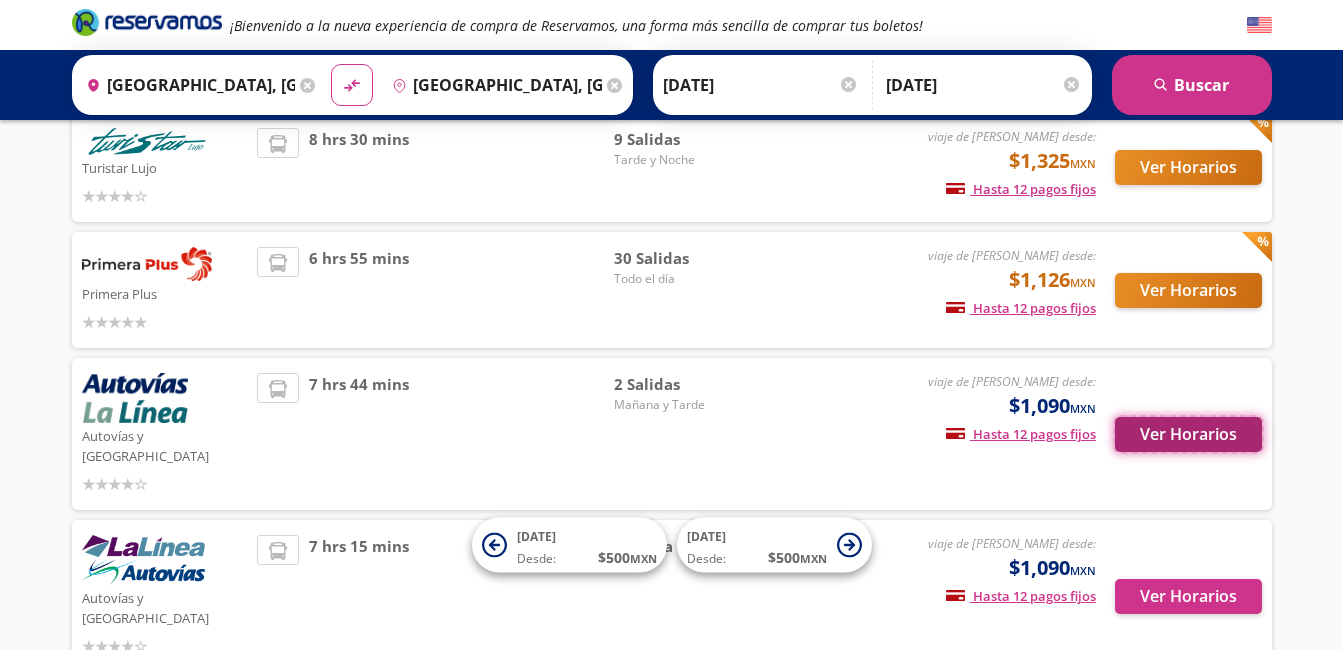 click on "Ver Horarios" at bounding box center [1188, 434] 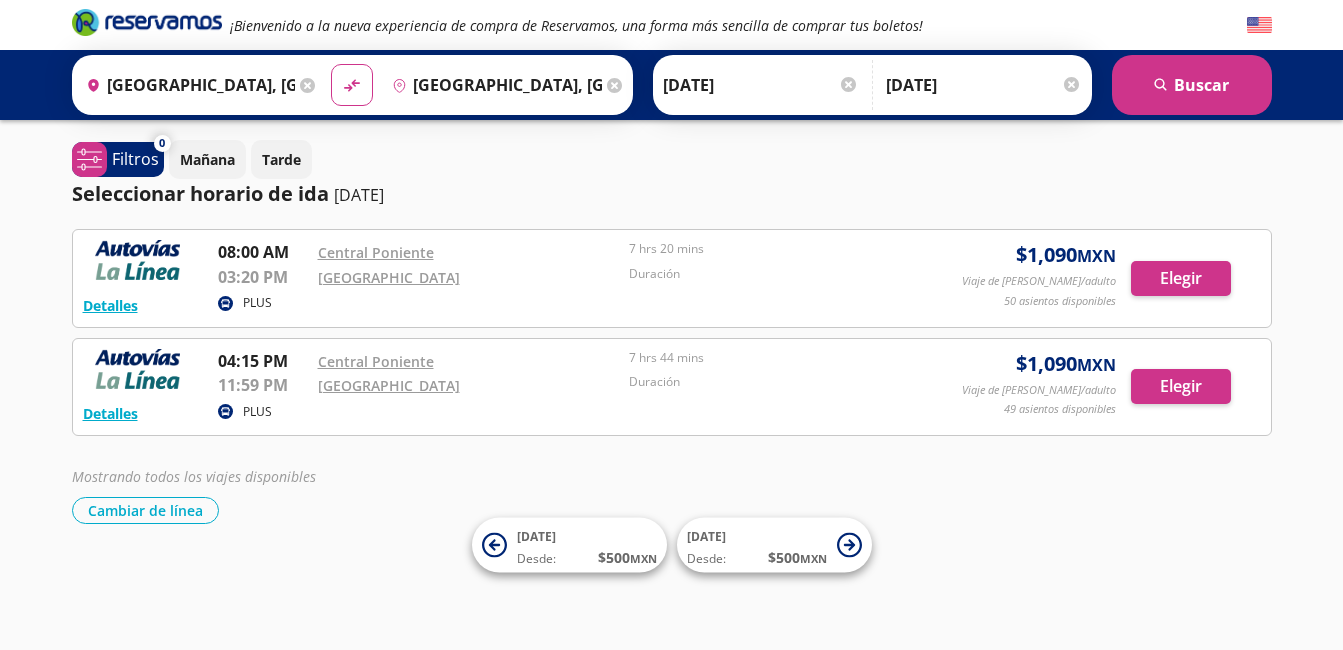 scroll, scrollTop: 0, scrollLeft: 0, axis: both 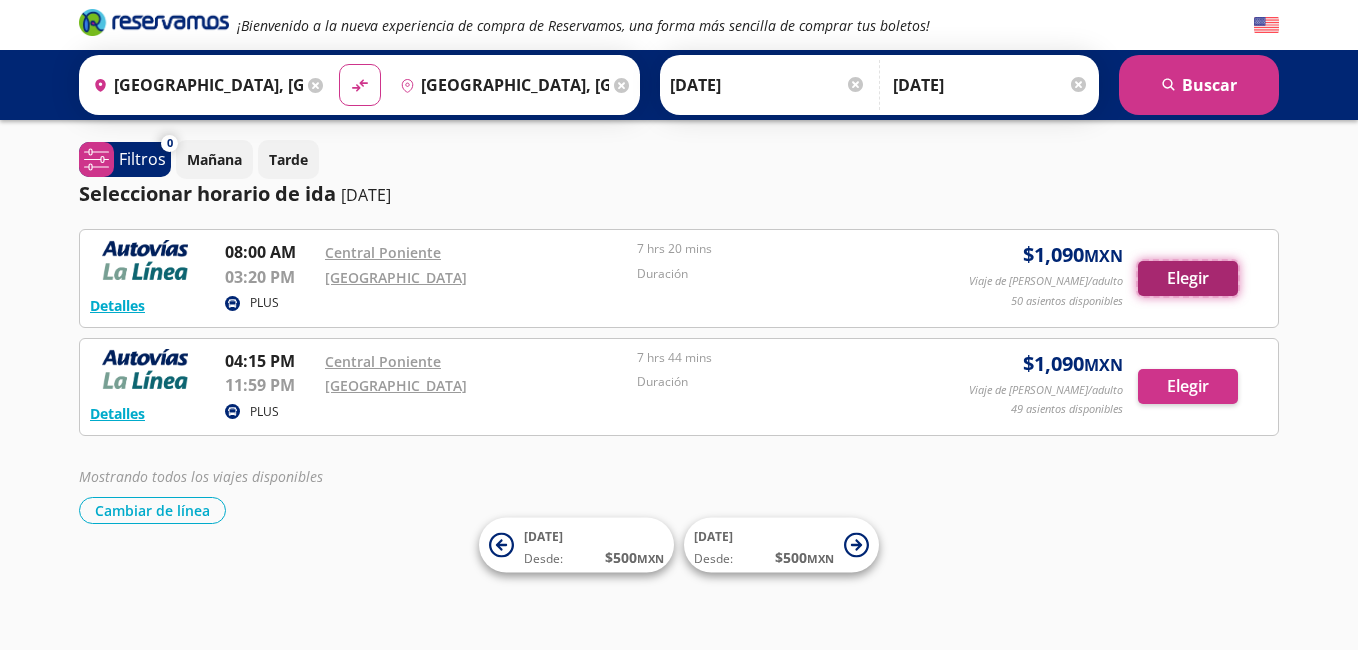 click on "Elegir" at bounding box center (1188, 278) 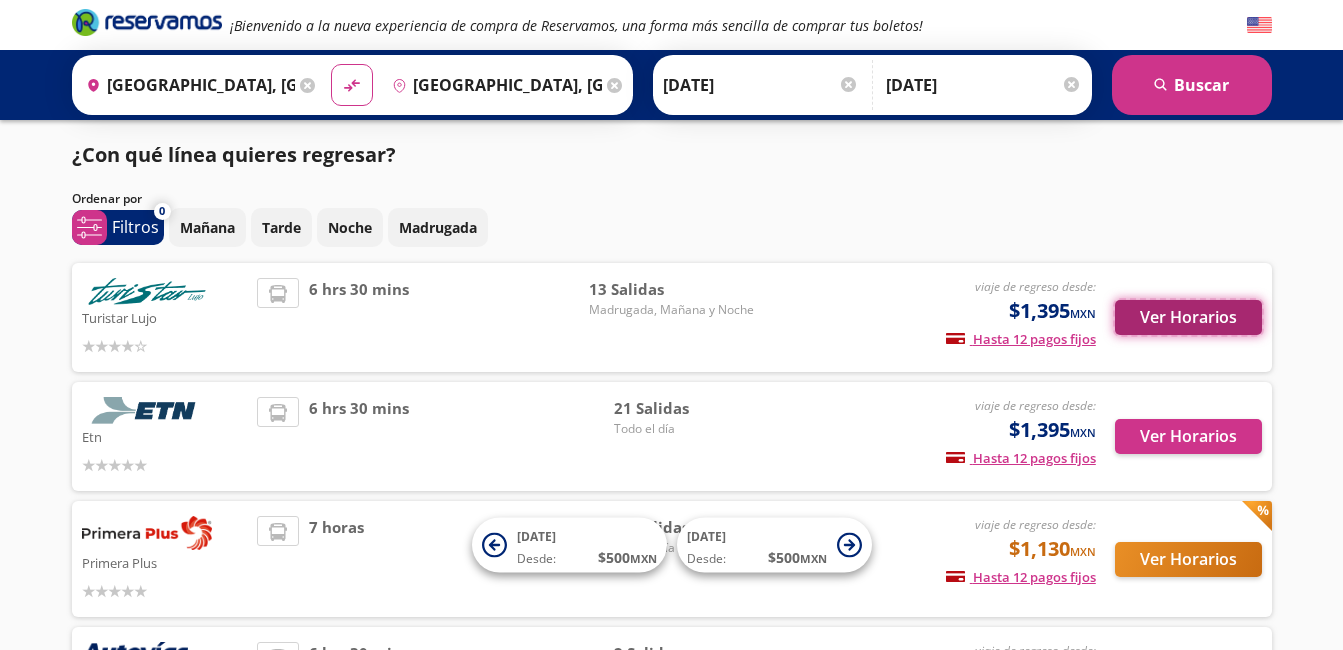 click on "Ver Horarios" at bounding box center (1188, 317) 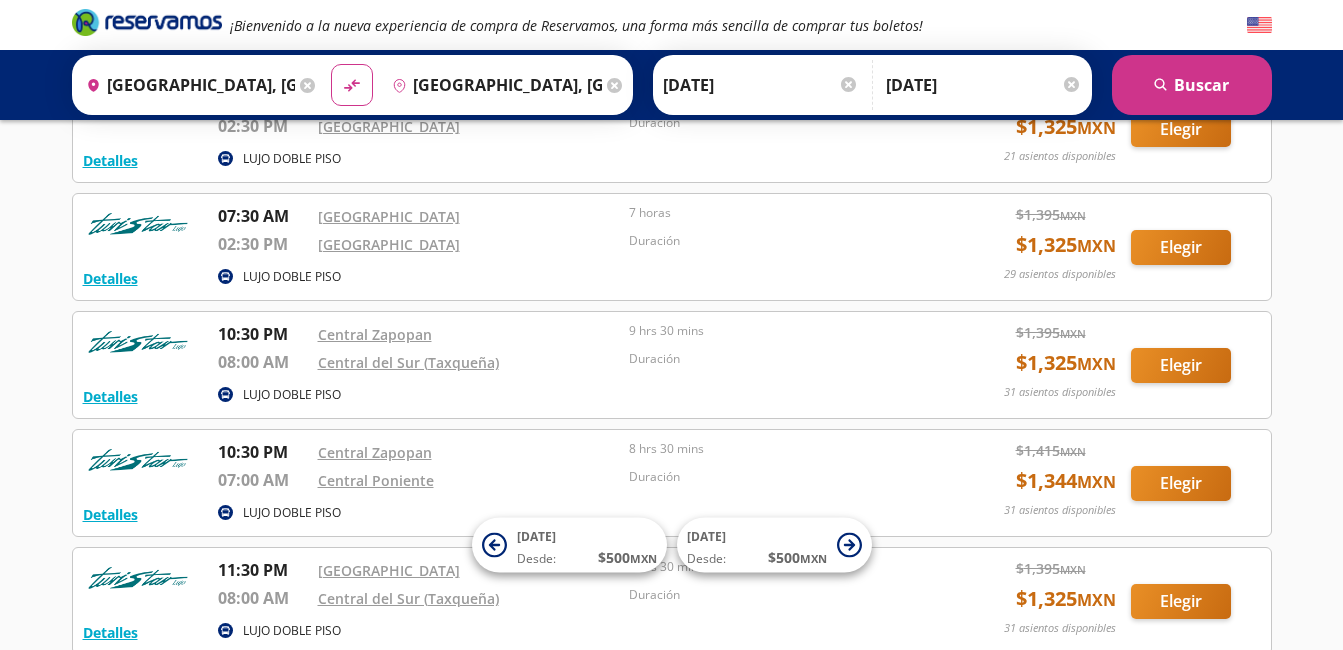 scroll, scrollTop: 1085, scrollLeft: 0, axis: vertical 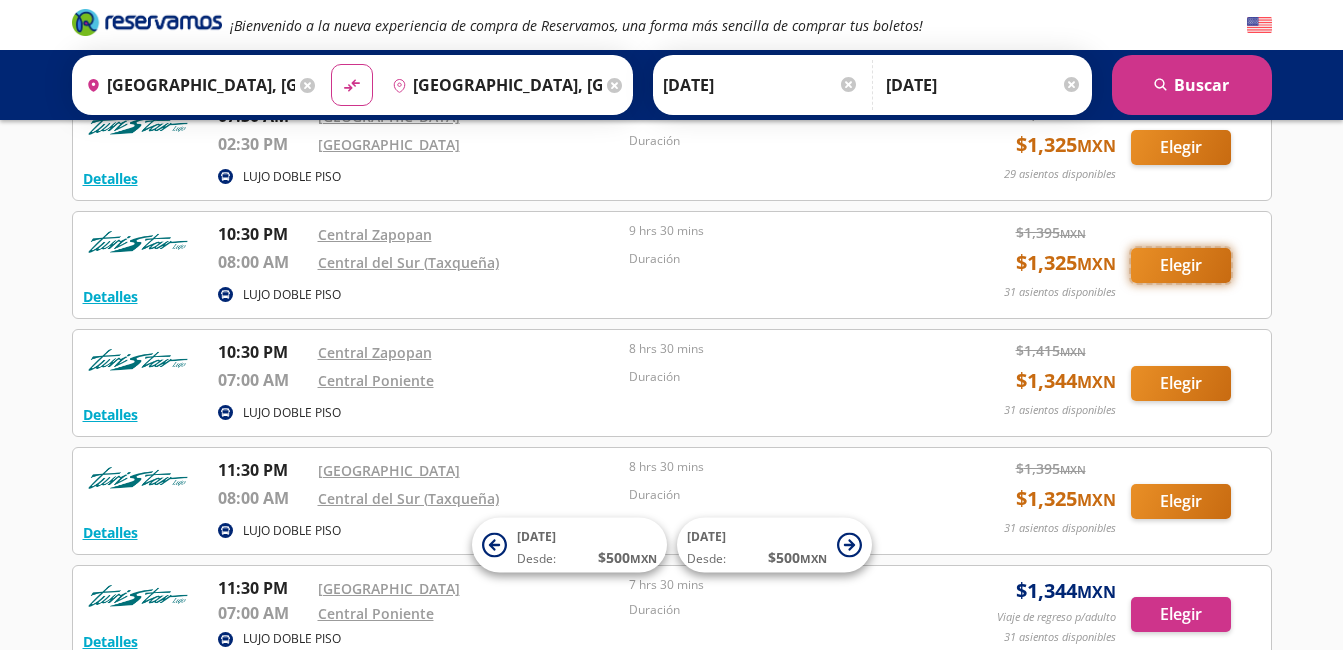 click on "Elegir" at bounding box center [1181, 265] 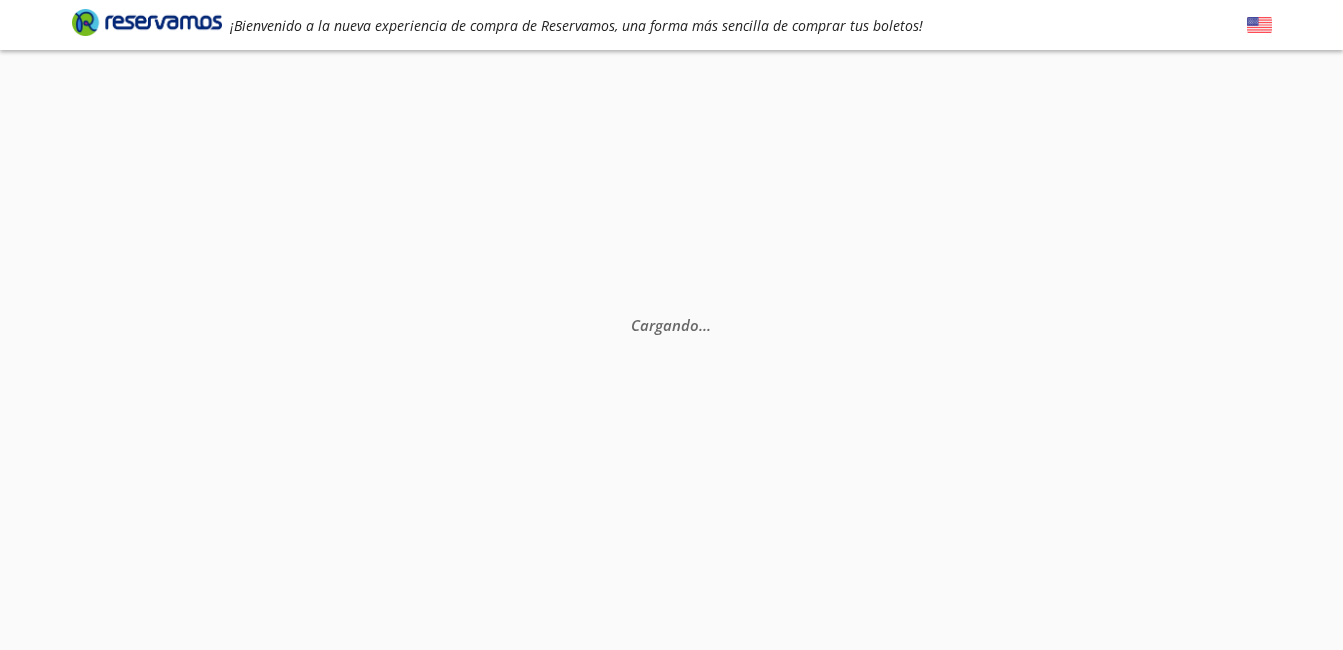 scroll, scrollTop: 0, scrollLeft: 0, axis: both 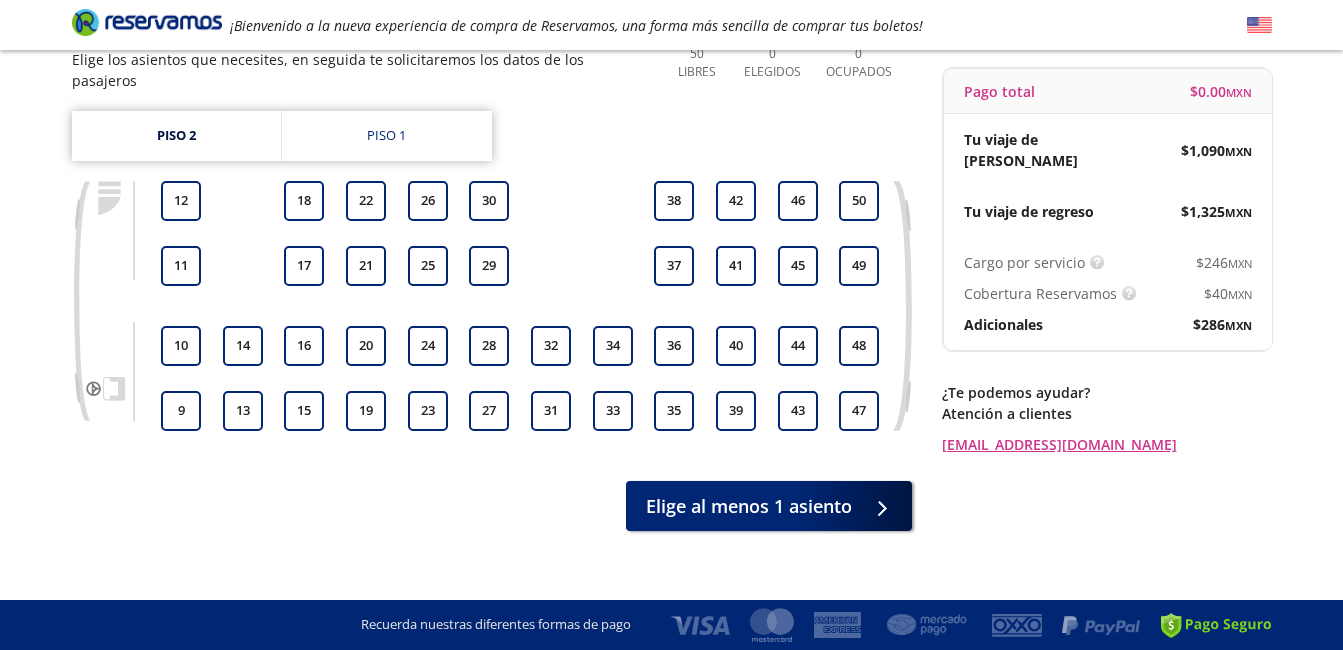 click on "9 10 11 12   13 14   15 16 17 18   19 20 21 22   23 24 25 26   27 28 29 30   31 32   33 34   35 36 37 38   39 40 41 42   43 44 45 46   47 48 49 50" at bounding box center [520, 306] 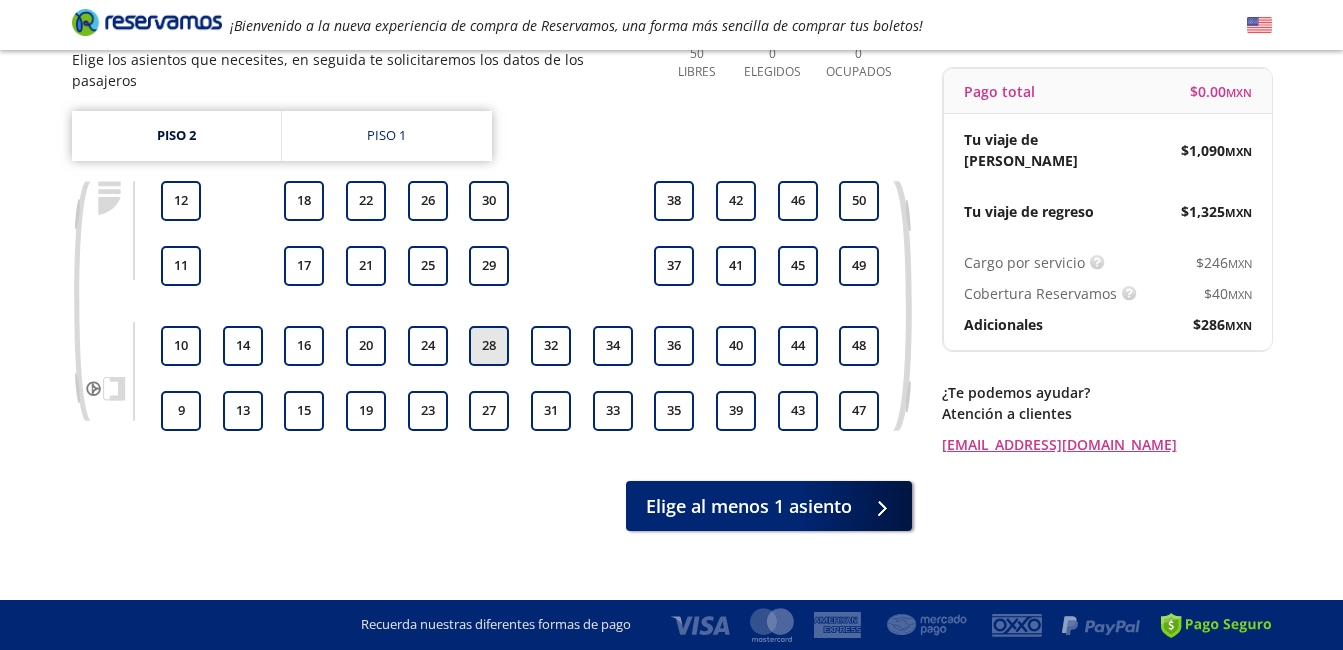 click on "28" at bounding box center [489, 346] 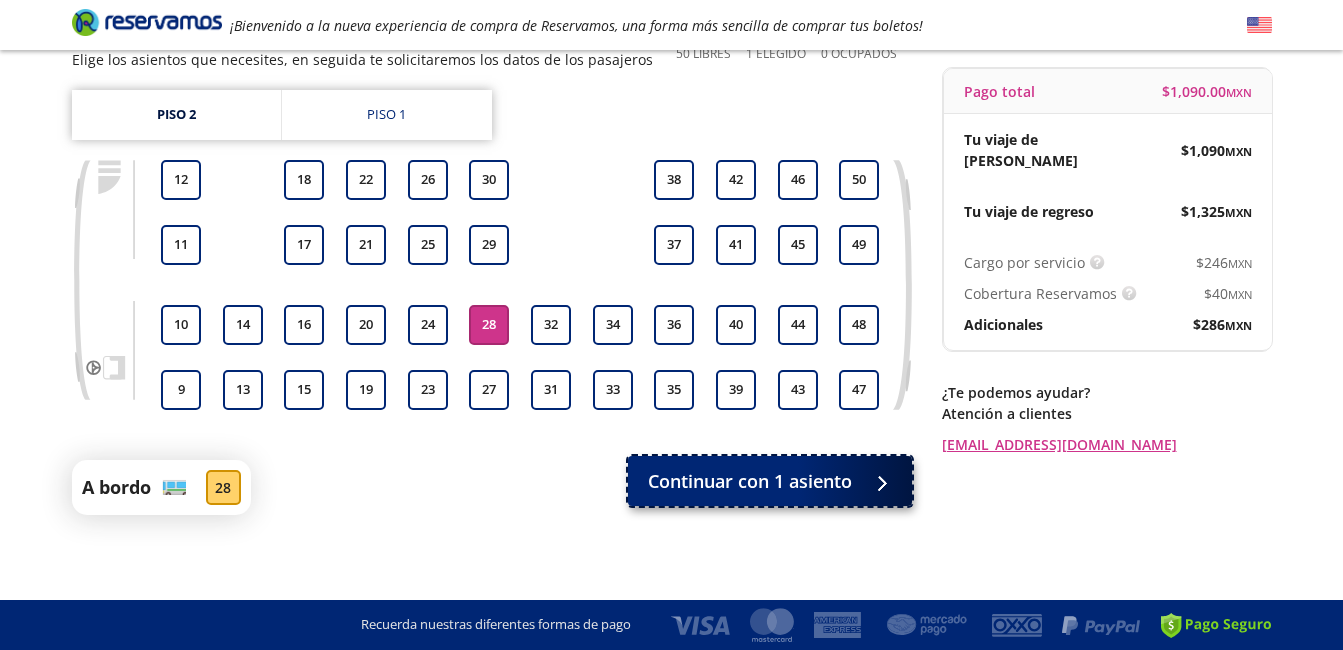 click on "Continuar con 1 asiento" at bounding box center (750, 481) 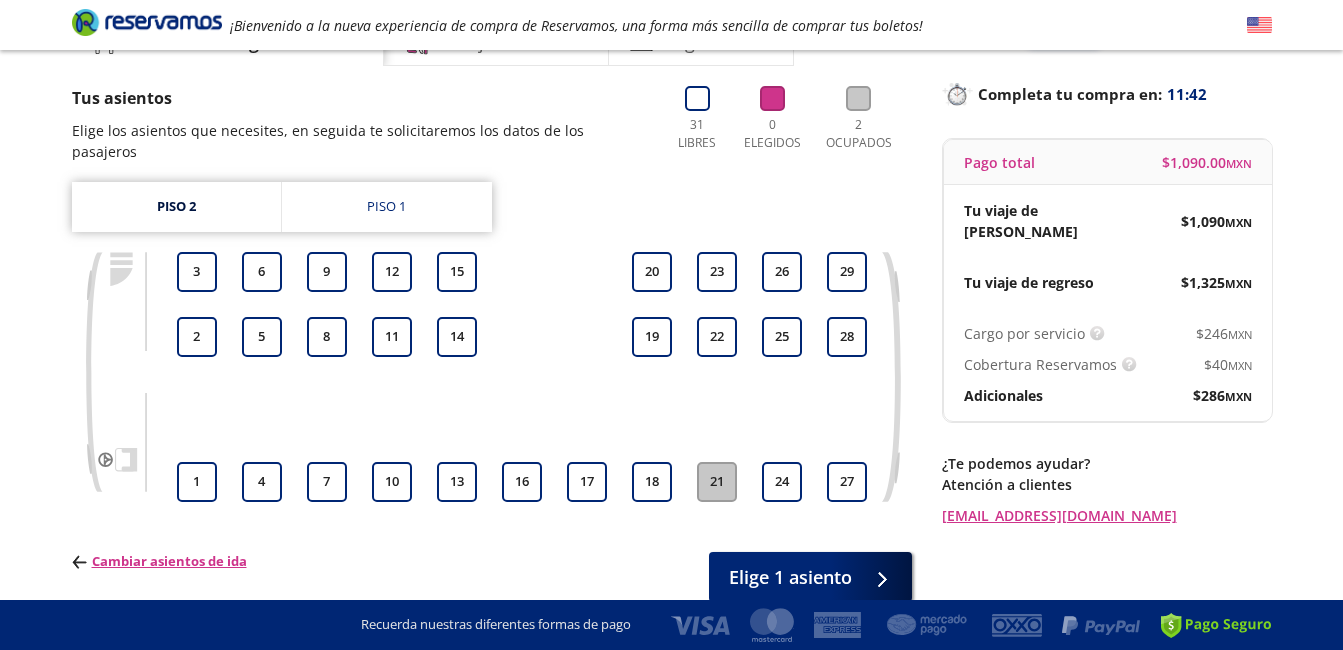 scroll, scrollTop: 0, scrollLeft: 0, axis: both 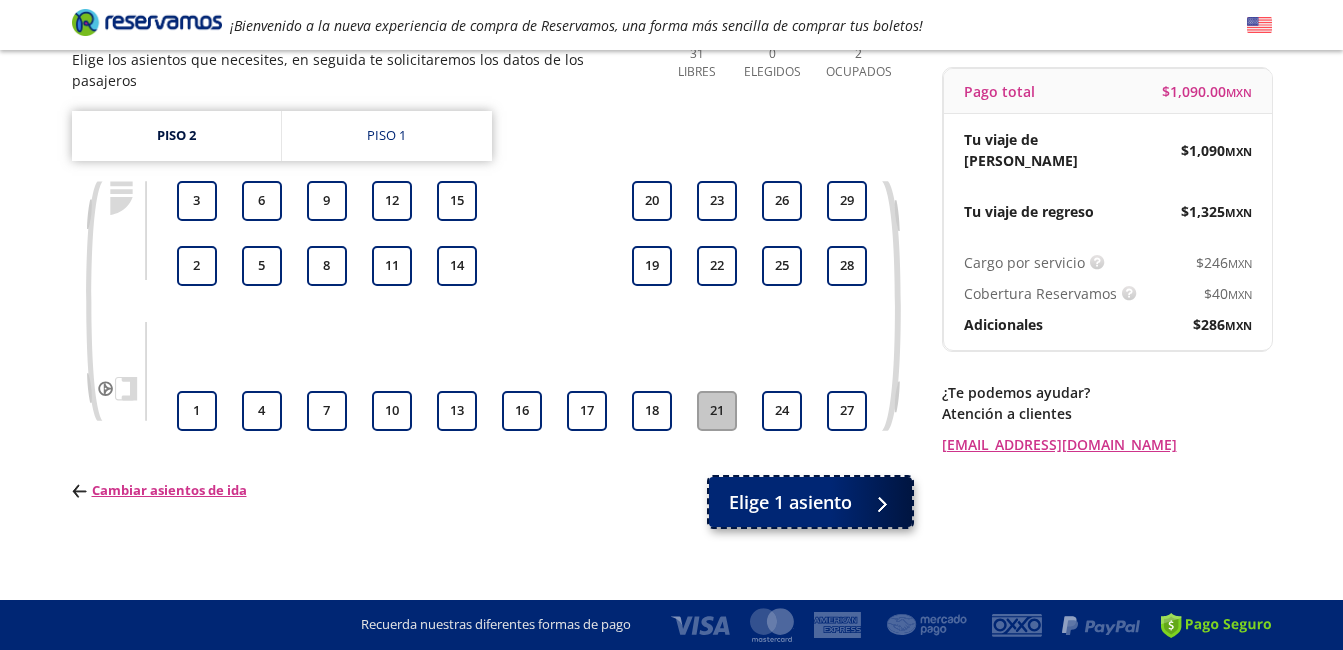 click on "Elige 1 asiento" at bounding box center (810, 502) 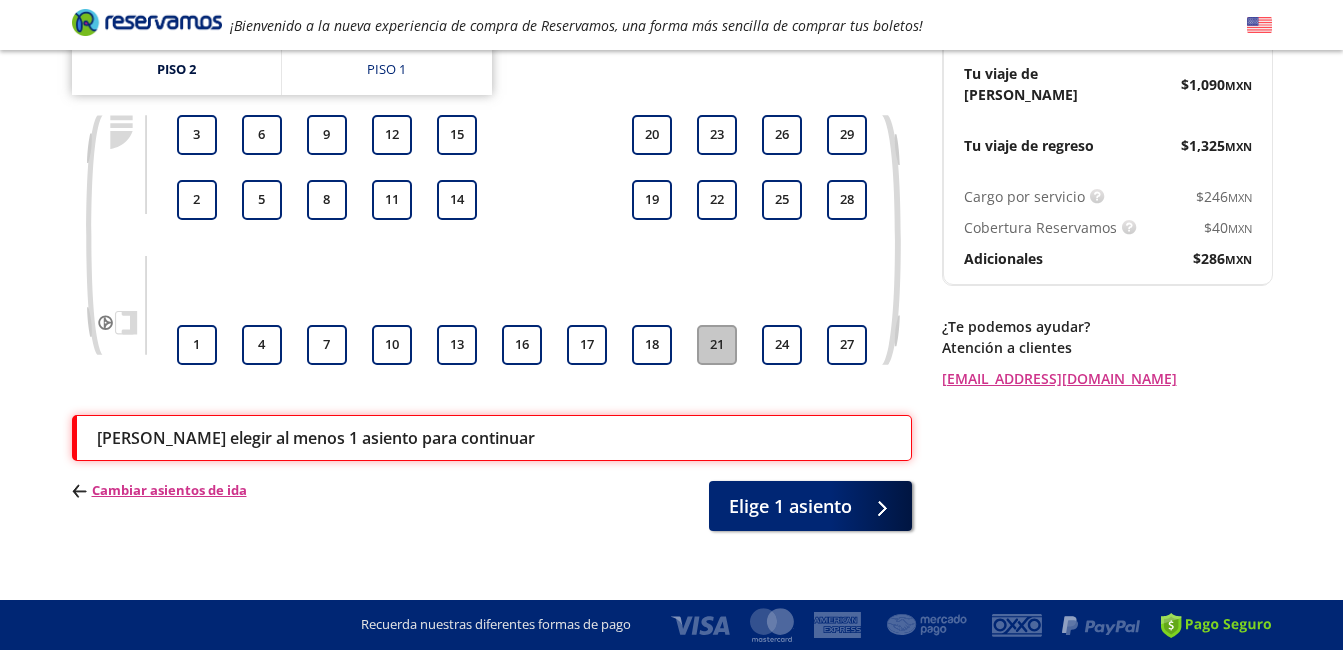 click on "21" at bounding box center [717, 345] 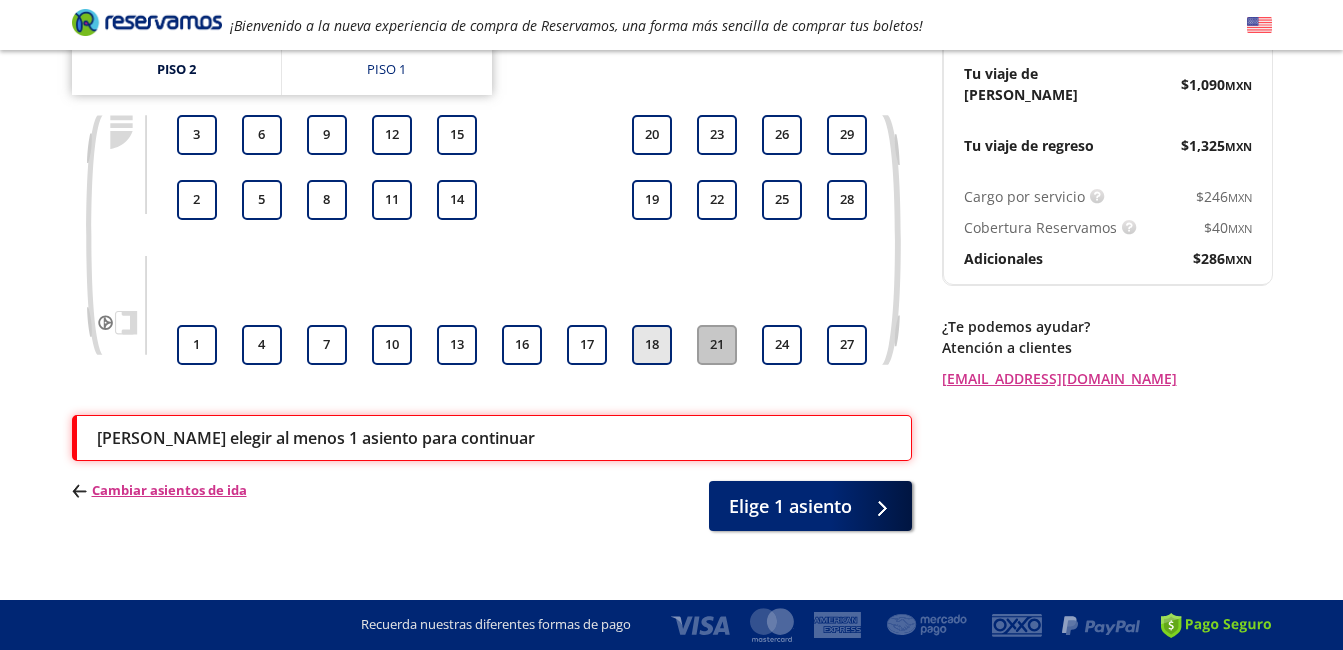 click on "18" at bounding box center [652, 345] 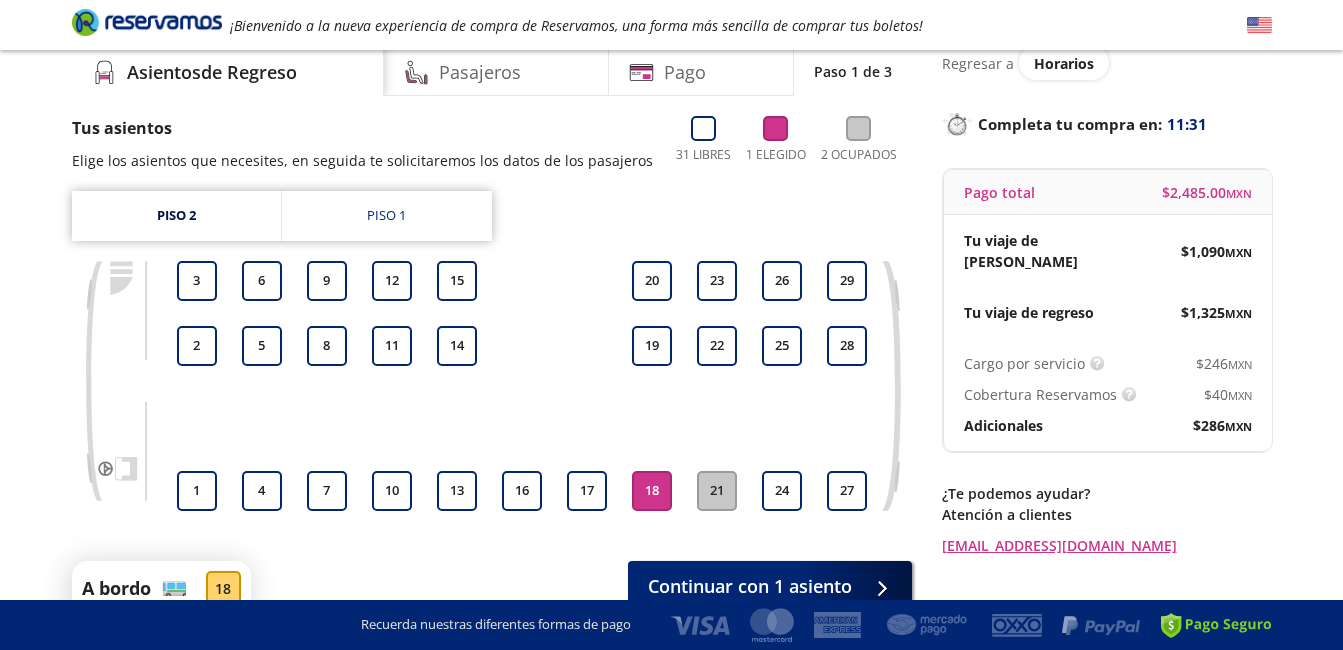 scroll, scrollTop: 217, scrollLeft: 0, axis: vertical 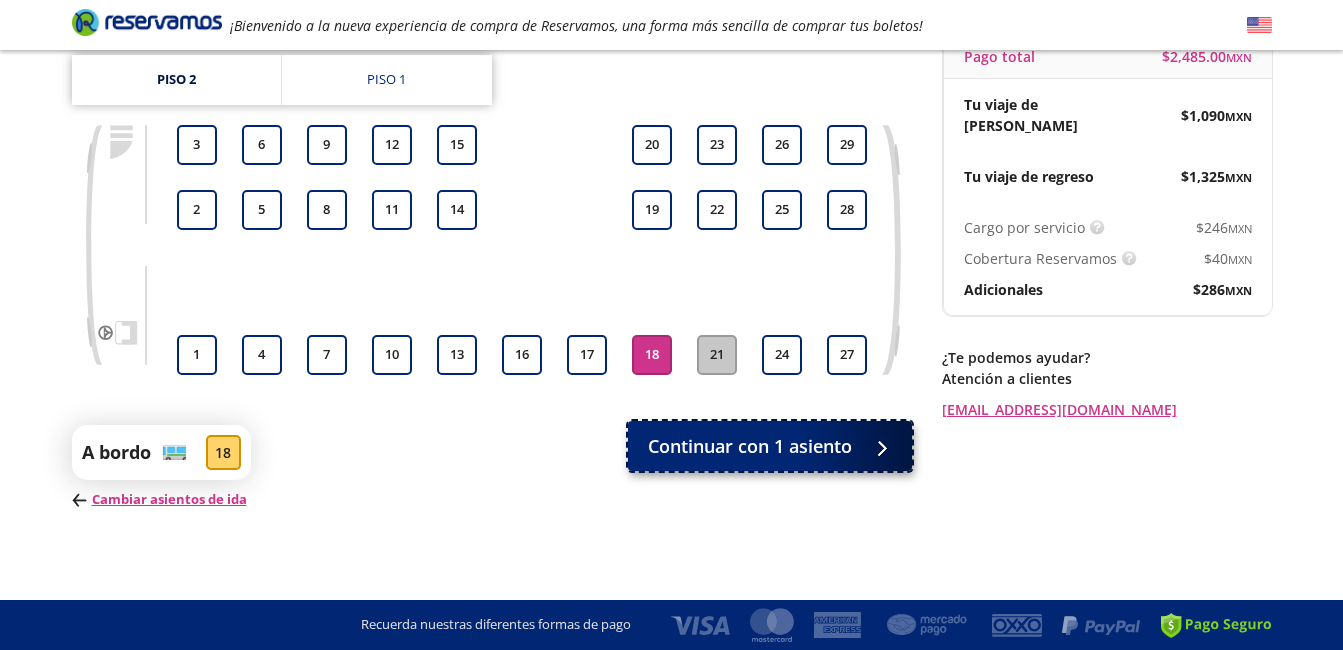 click on "Continuar con 1 asiento" at bounding box center [750, 446] 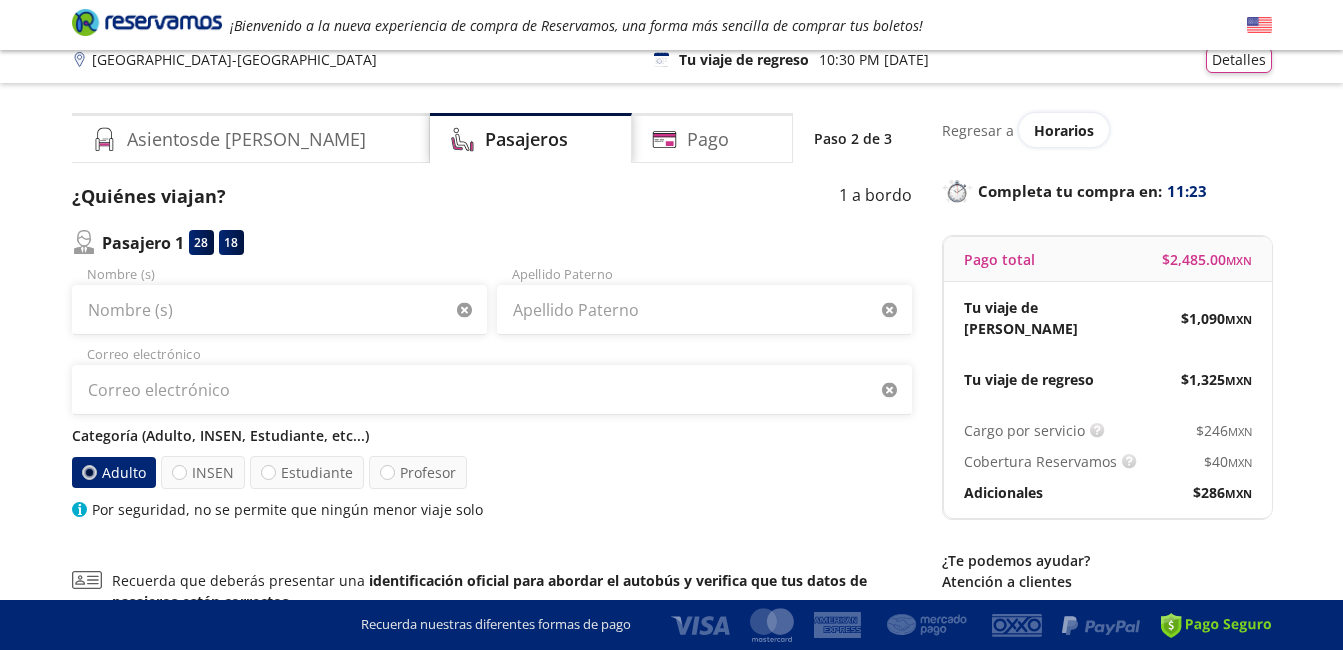 scroll, scrollTop: 0, scrollLeft: 0, axis: both 